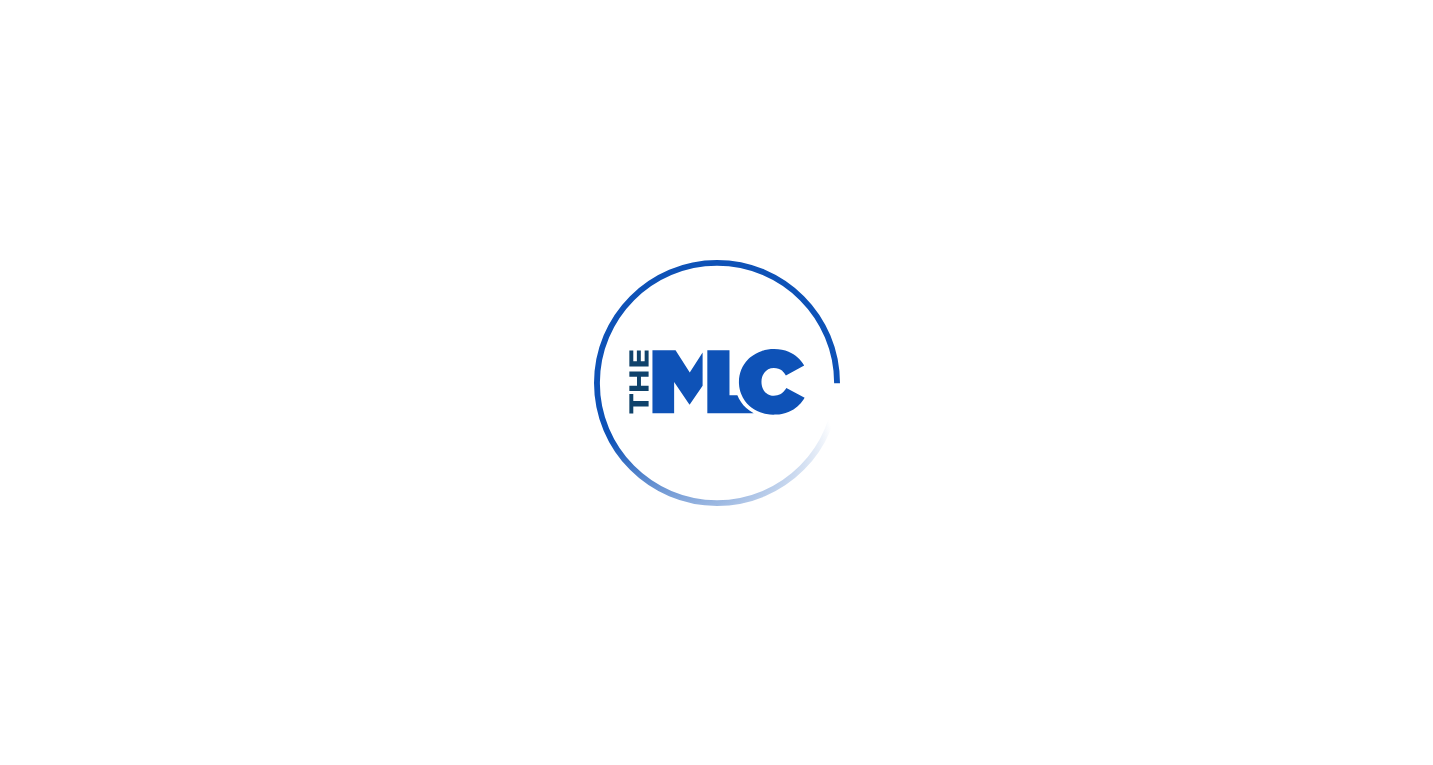 scroll, scrollTop: 0, scrollLeft: 0, axis: both 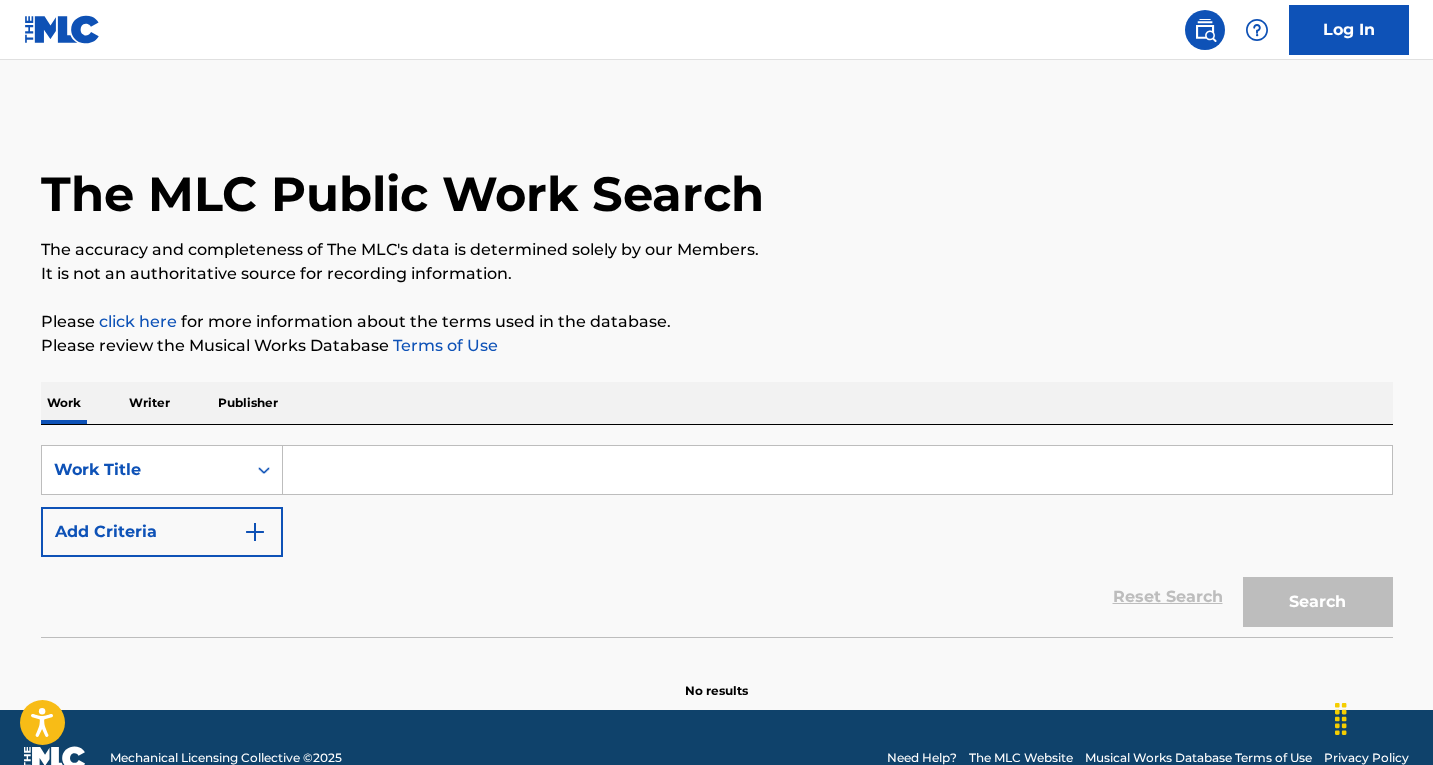 click at bounding box center [837, 470] 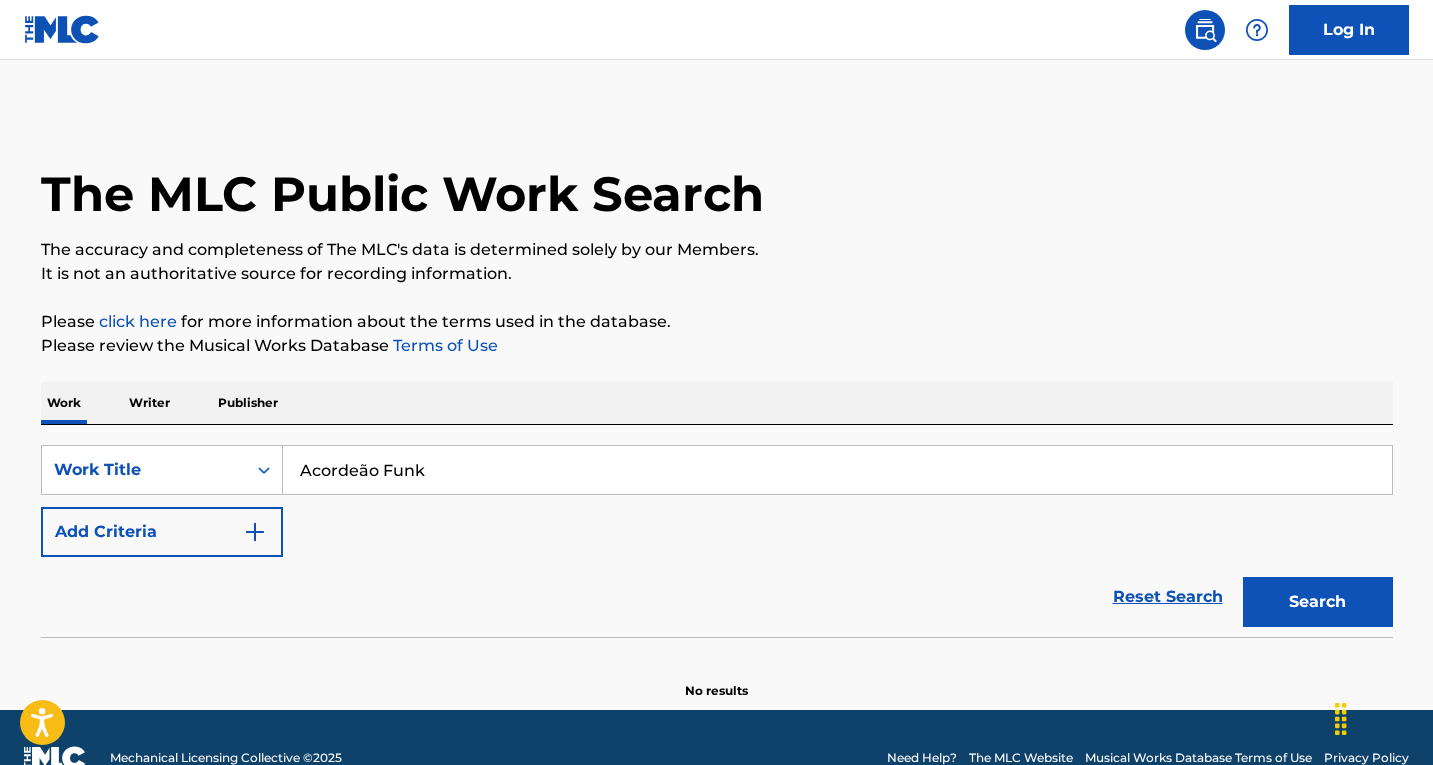 click on "Search" at bounding box center [1318, 602] 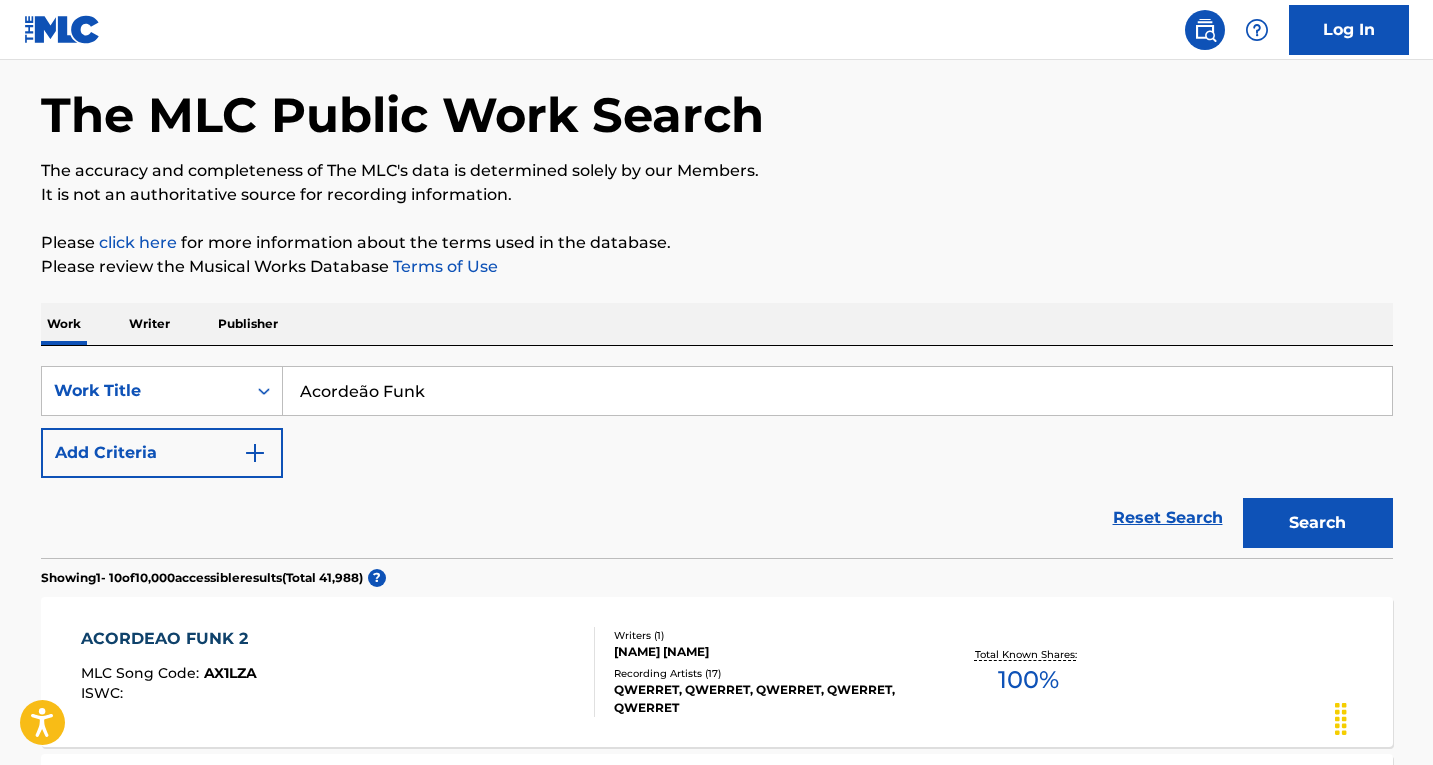 scroll, scrollTop: 100, scrollLeft: 0, axis: vertical 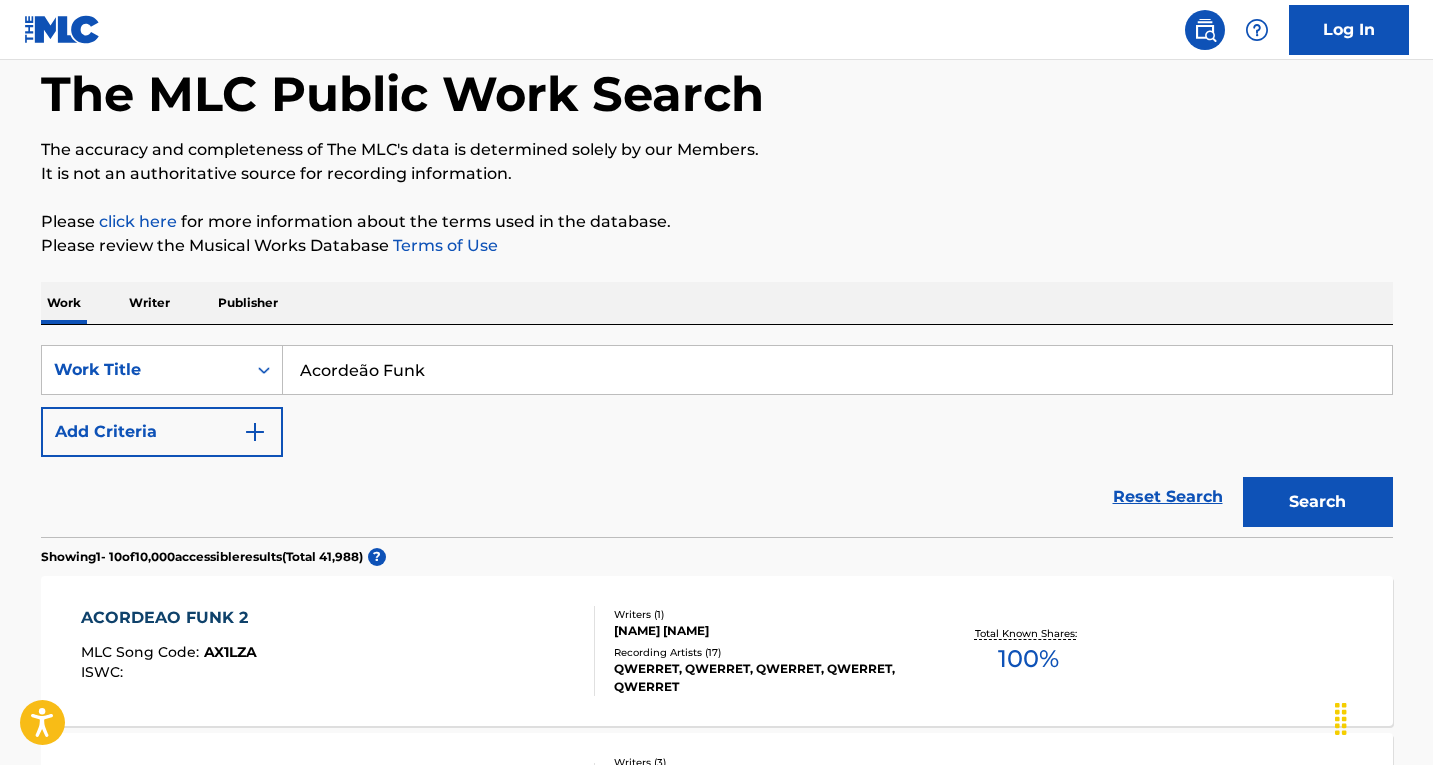 click on "Acordeão Funk" at bounding box center (837, 370) 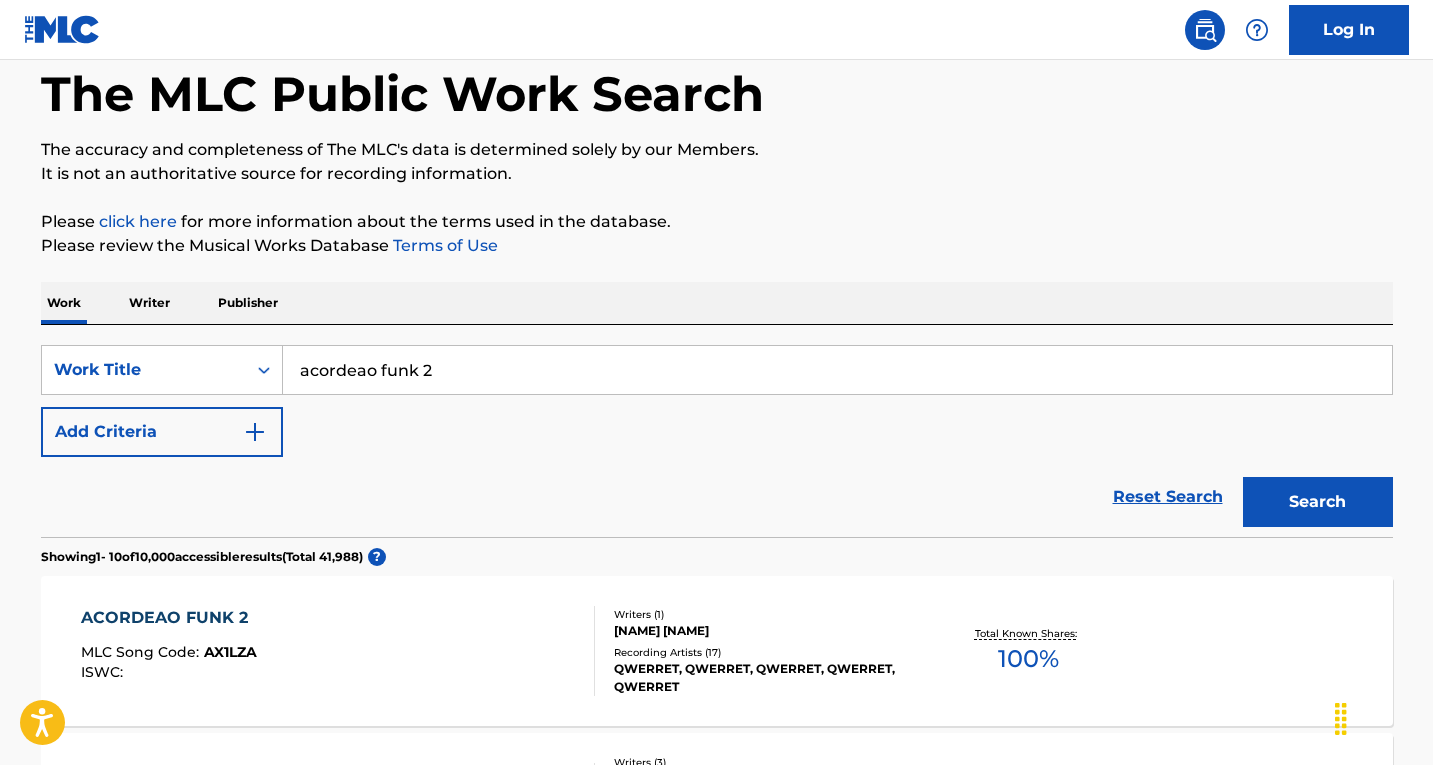 click on "acordeao funk 2" at bounding box center [837, 370] 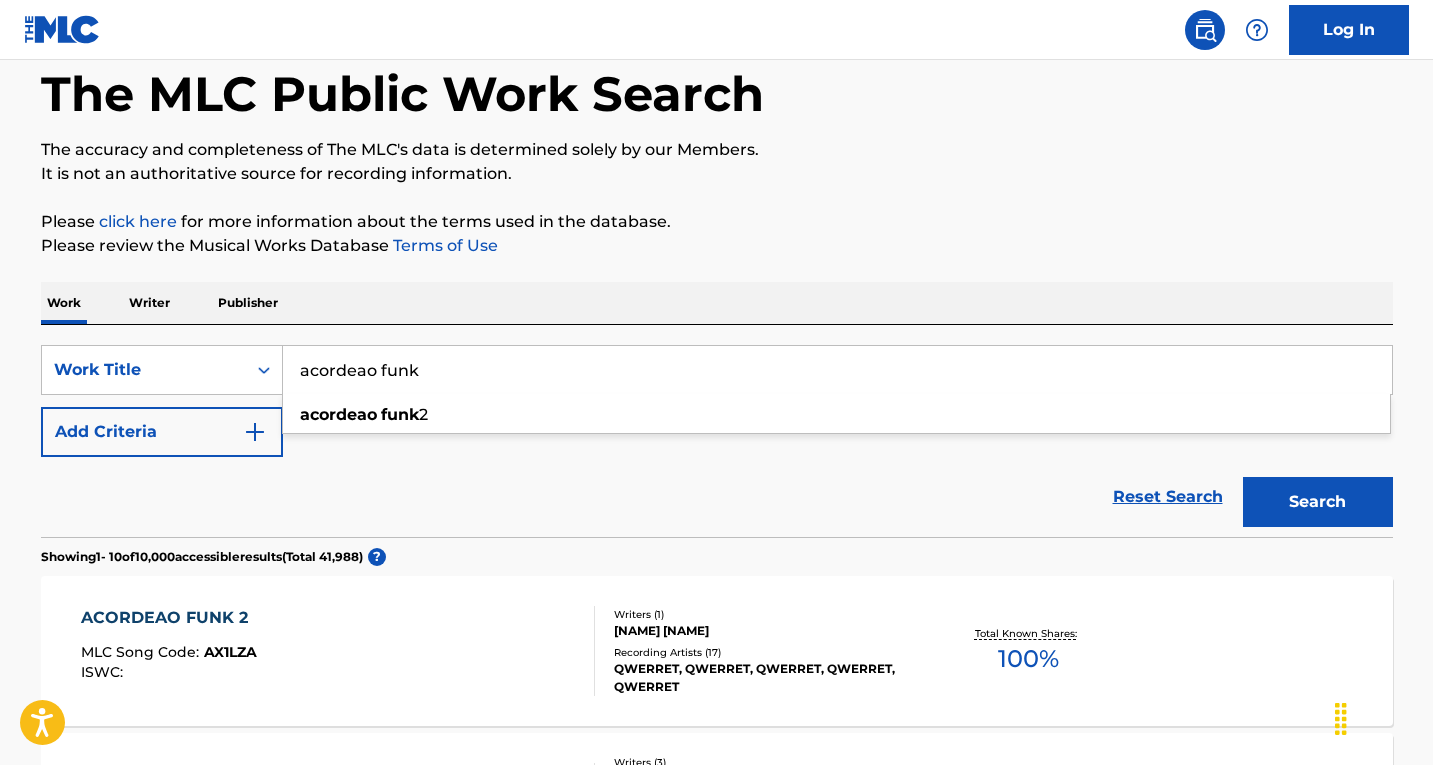type on "acordeao funk" 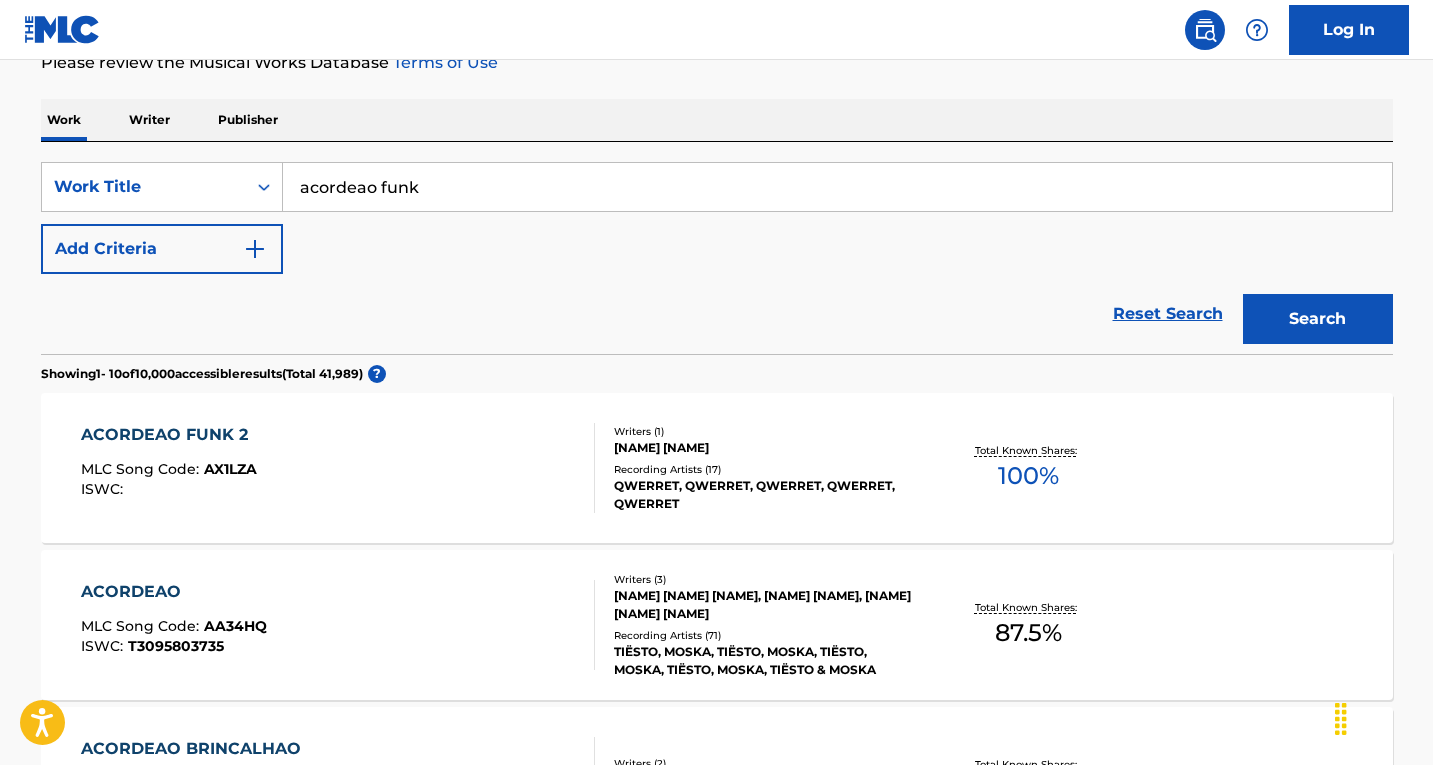 scroll, scrollTop: 283, scrollLeft: 0, axis: vertical 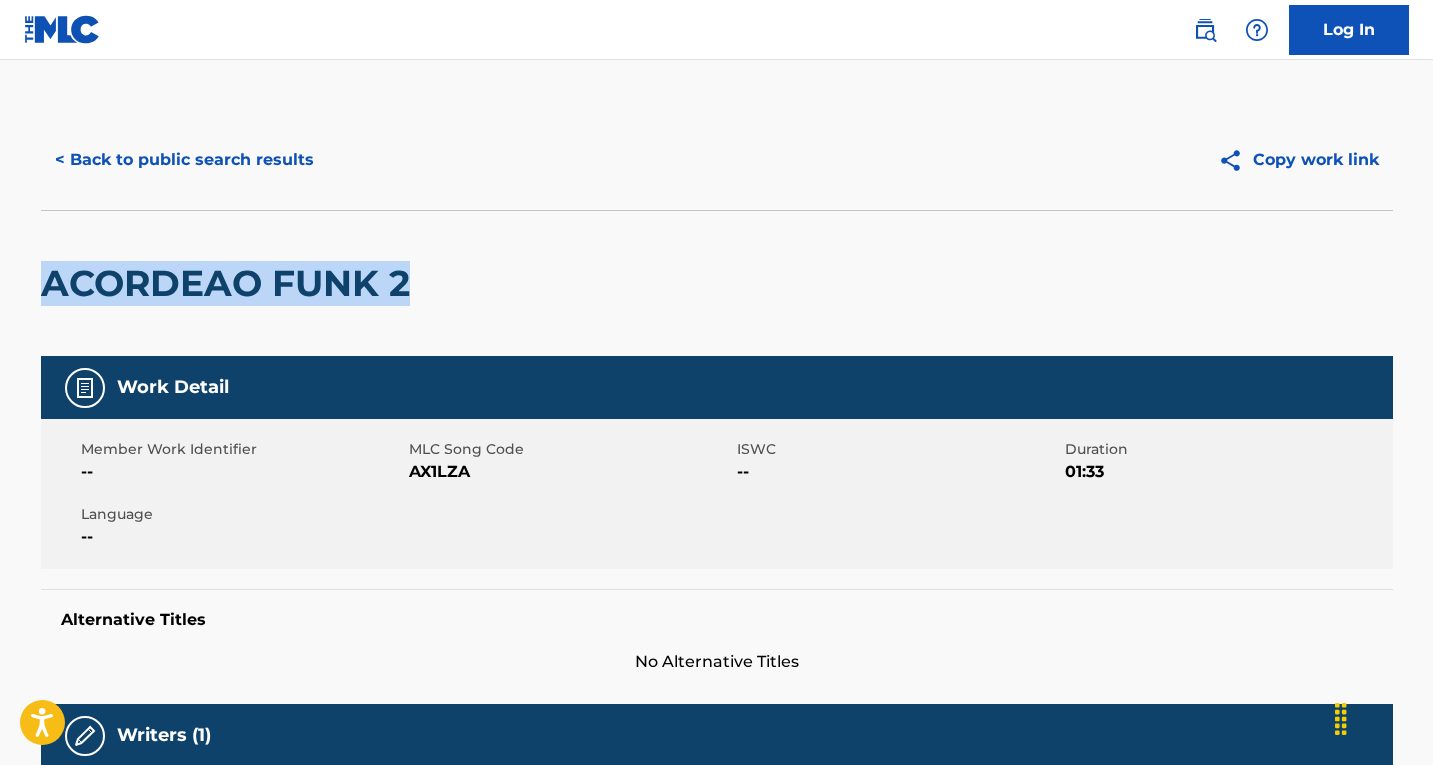 drag, startPoint x: 412, startPoint y: 286, endPoint x: 41, endPoint y: 313, distance: 371.98117 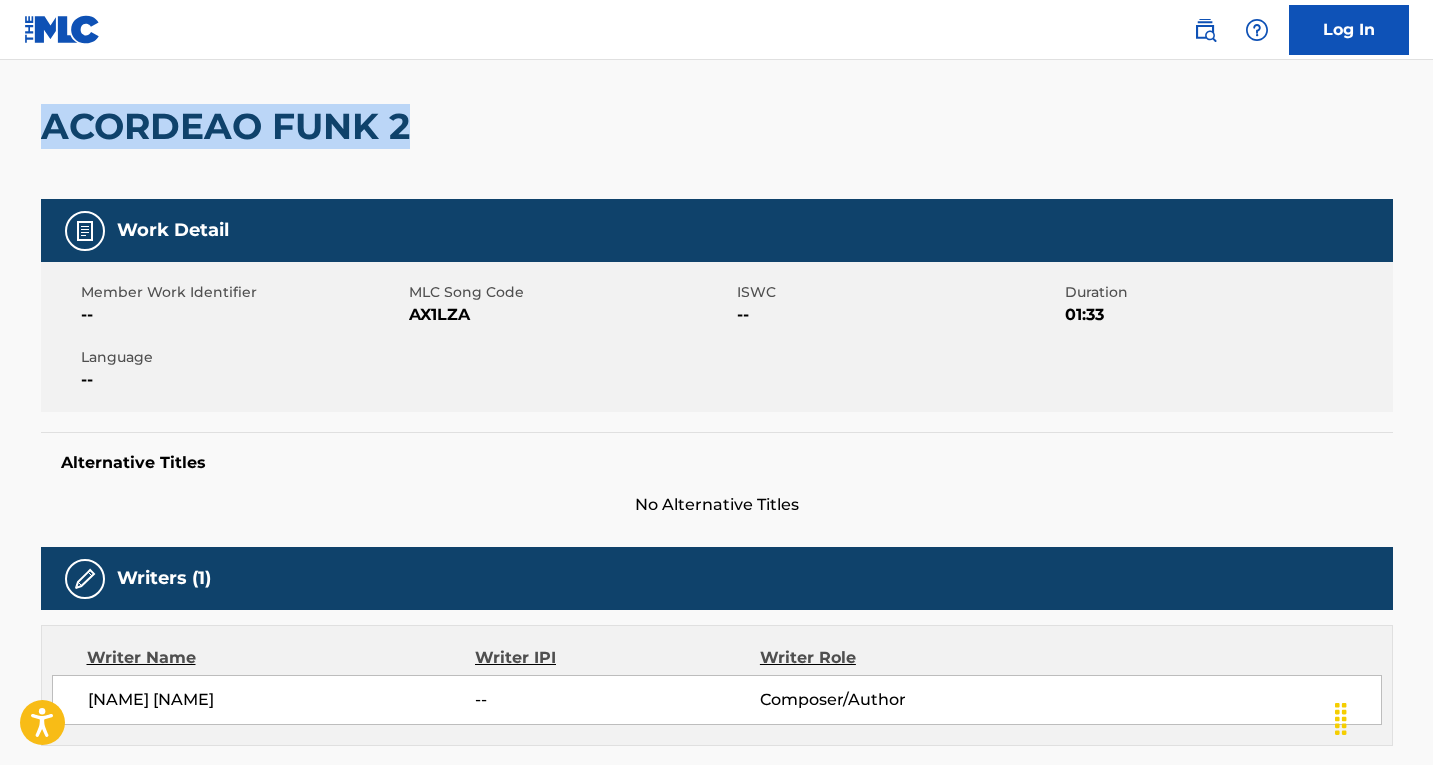 scroll, scrollTop: 0, scrollLeft: 0, axis: both 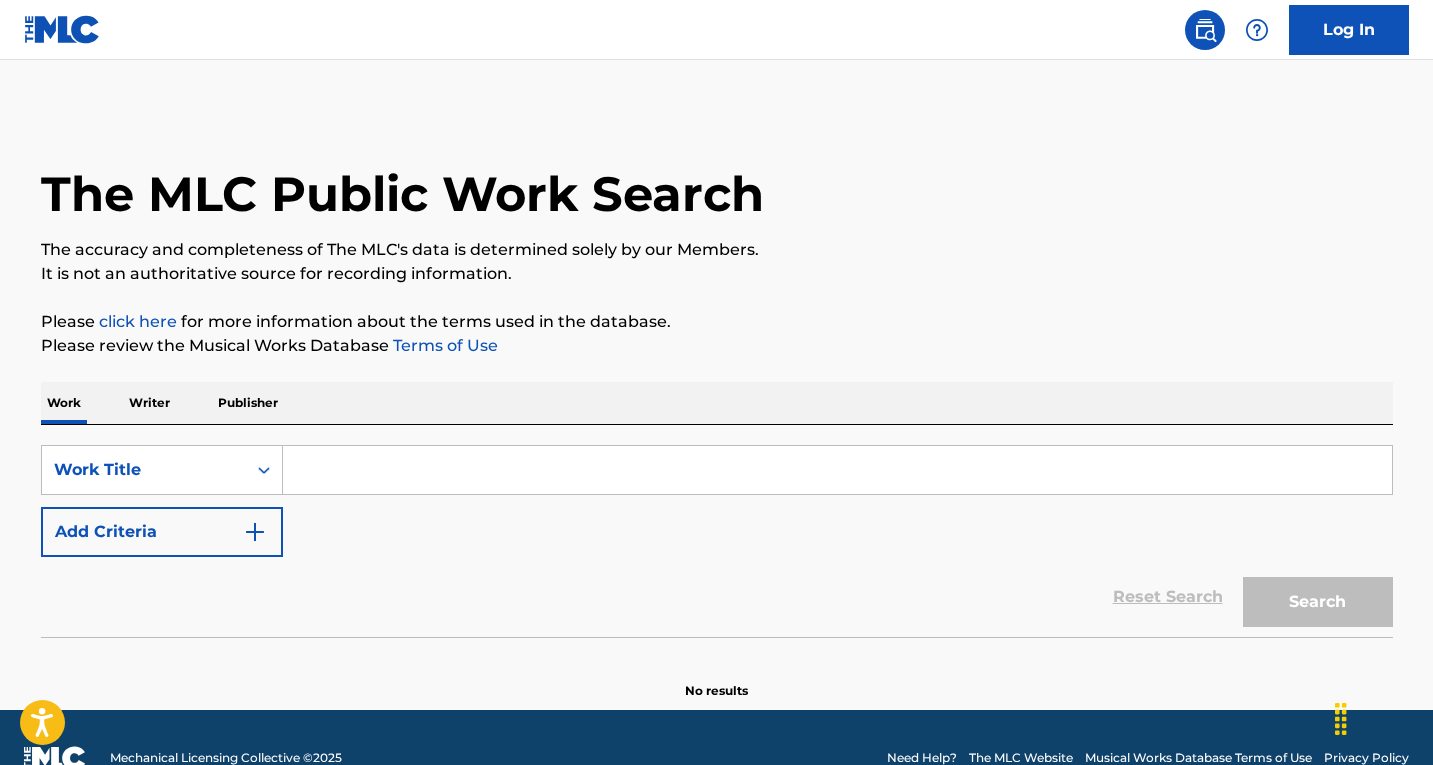 click at bounding box center (837, 470) 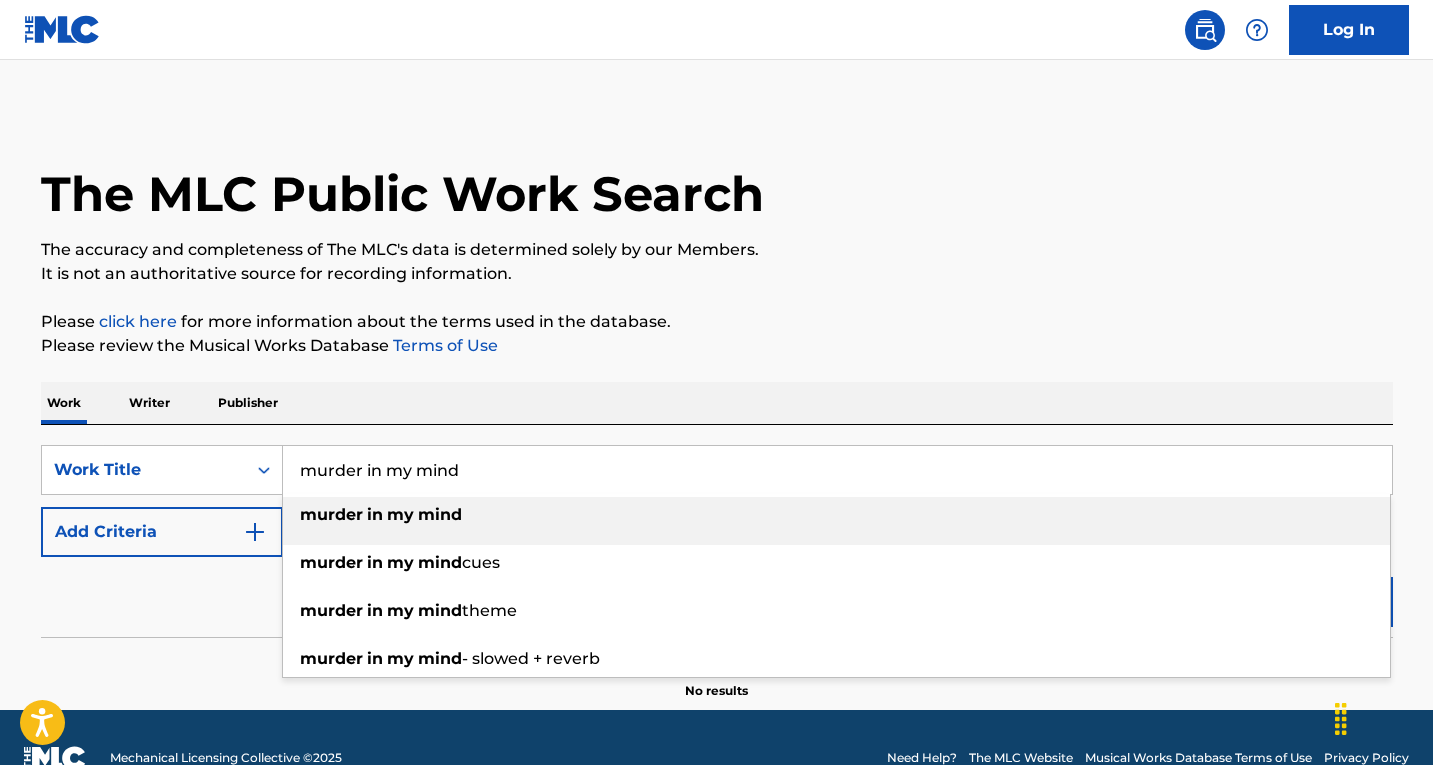 type on "murder in my mind" 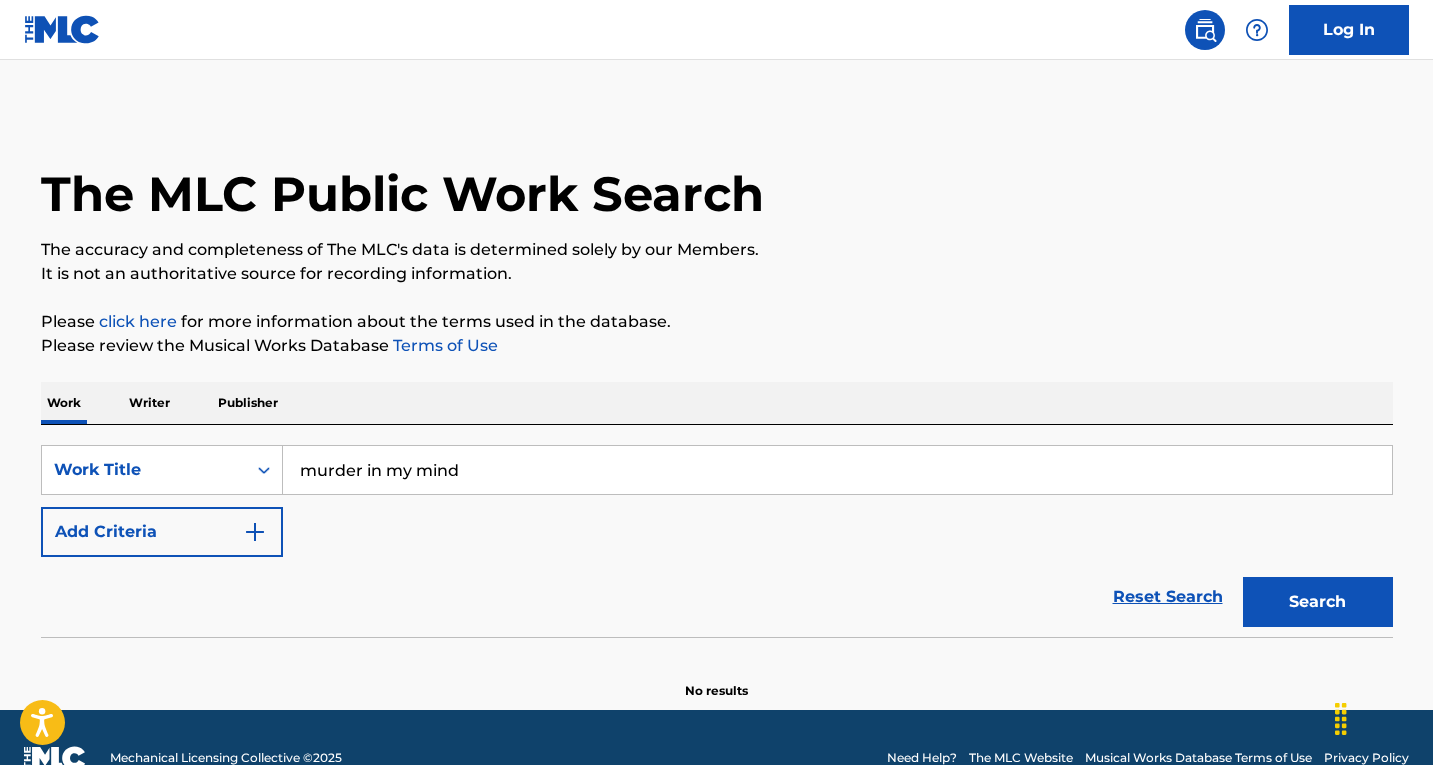 click on "Search" at bounding box center [1318, 602] 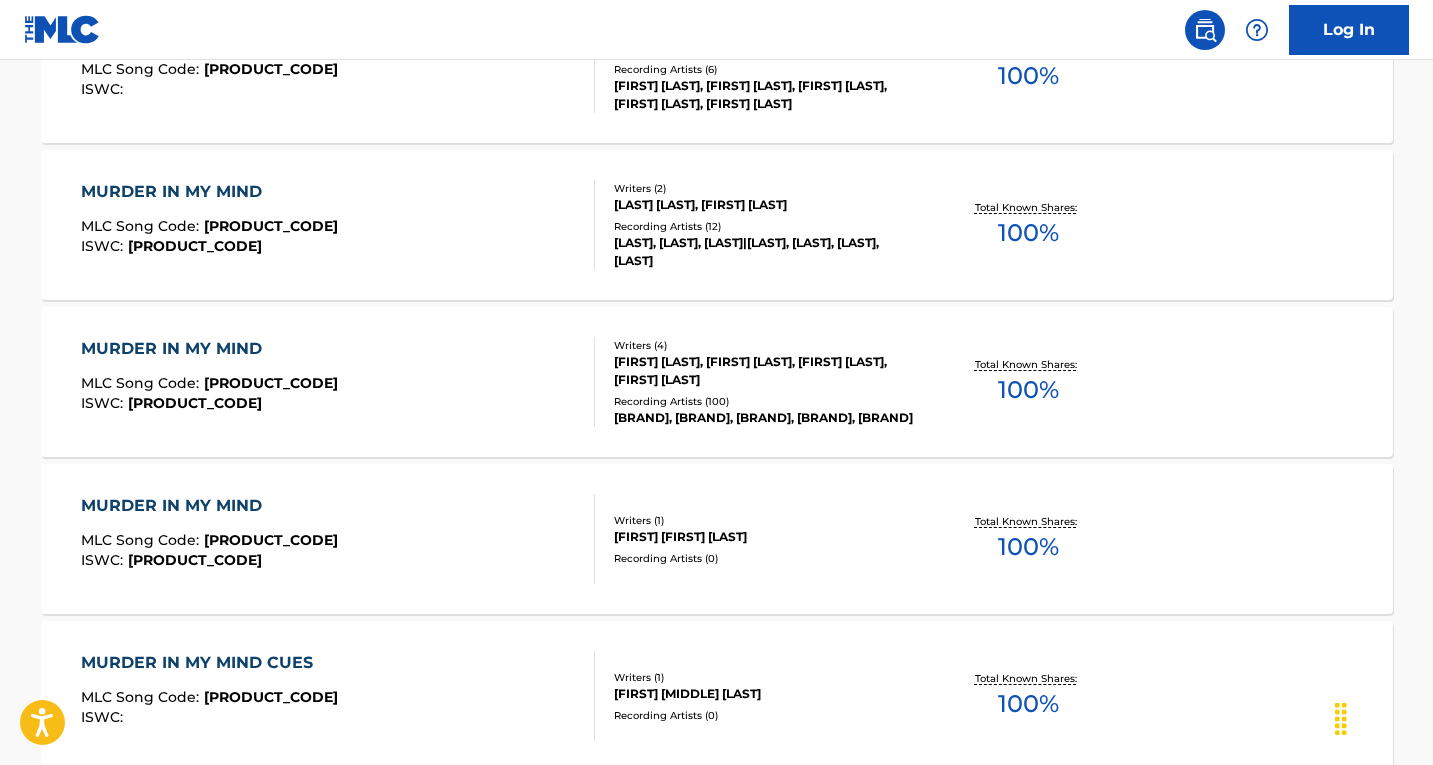 scroll, scrollTop: 1200, scrollLeft: 0, axis: vertical 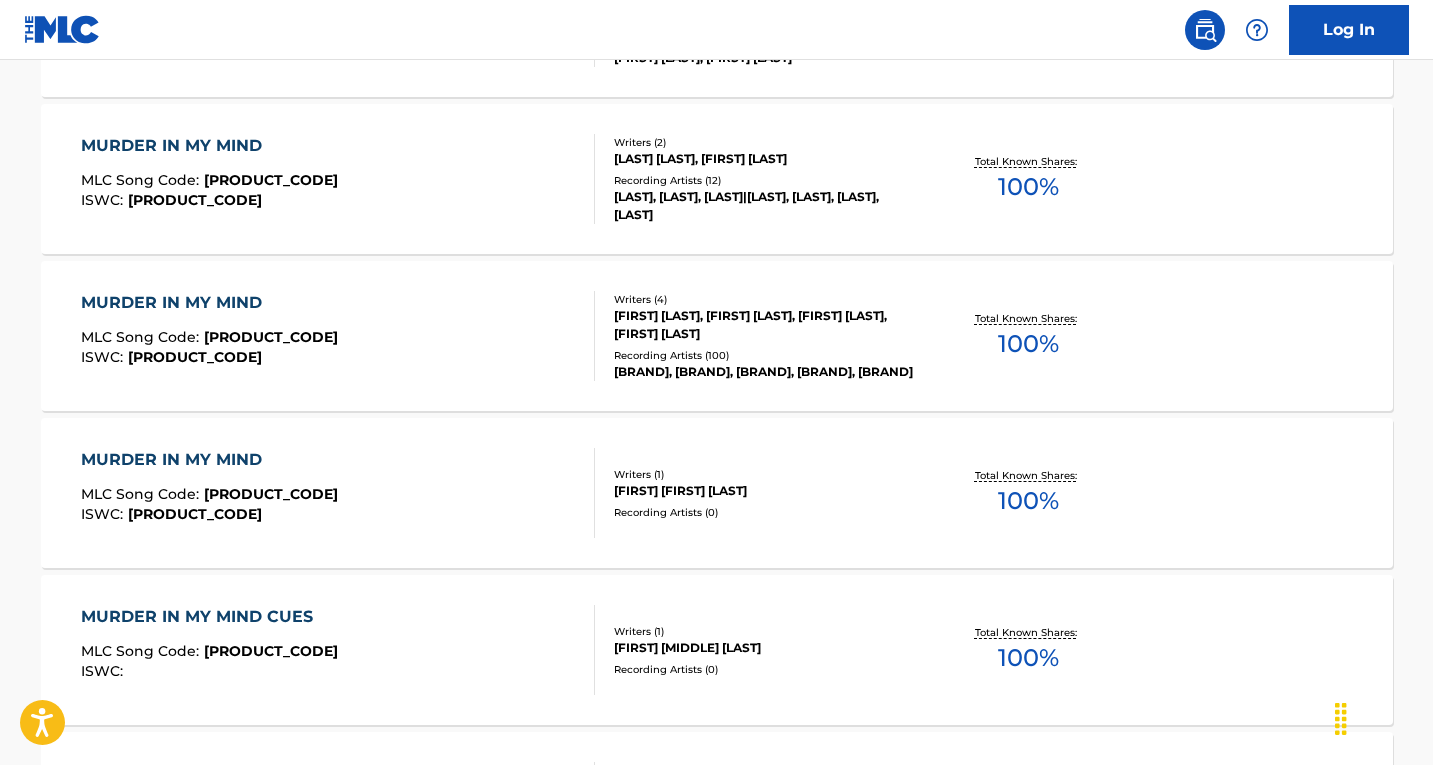 click on "MURDER IN MY MIND MLC Song Code : [PRODUCT_CODE] ISWC : [ISWC]" at bounding box center [338, 336] 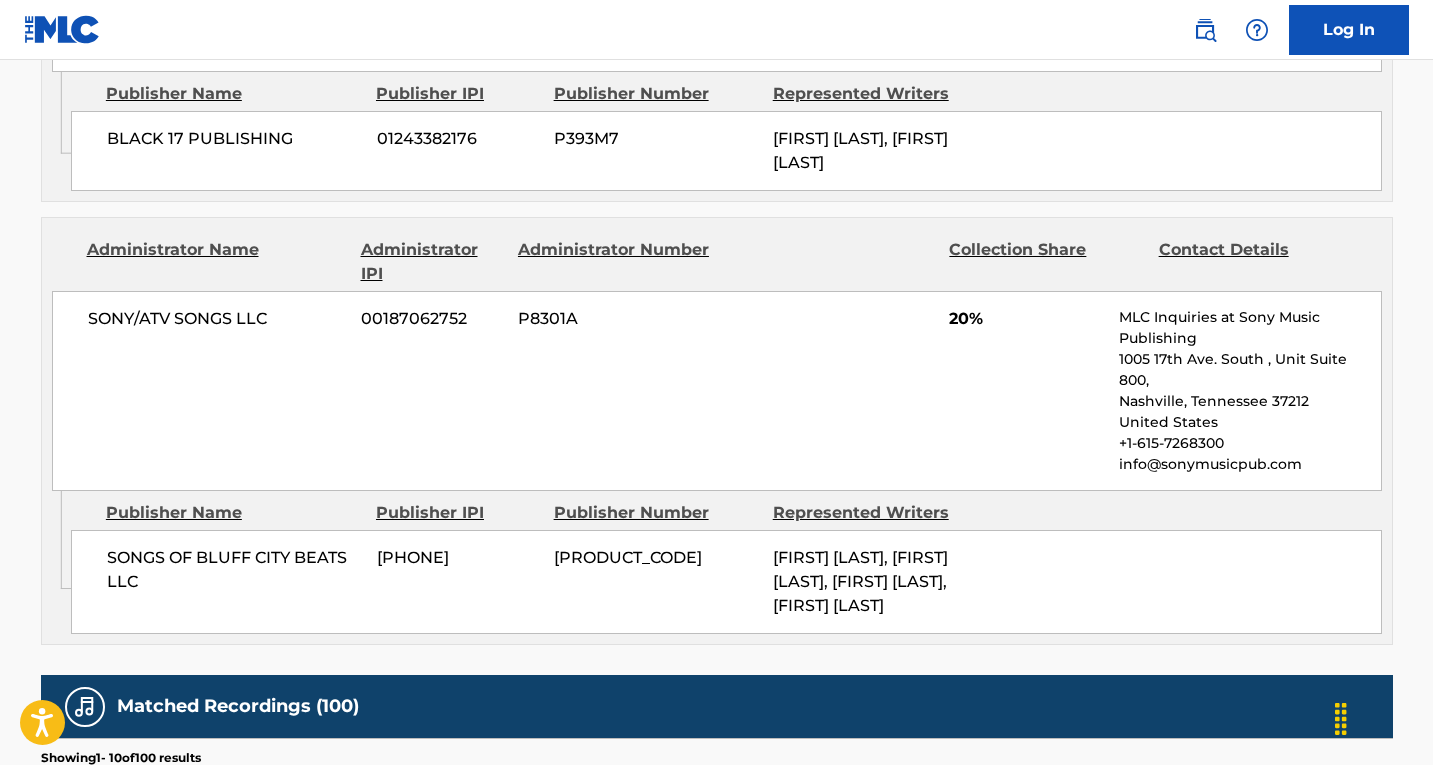 scroll, scrollTop: 1100, scrollLeft: 0, axis: vertical 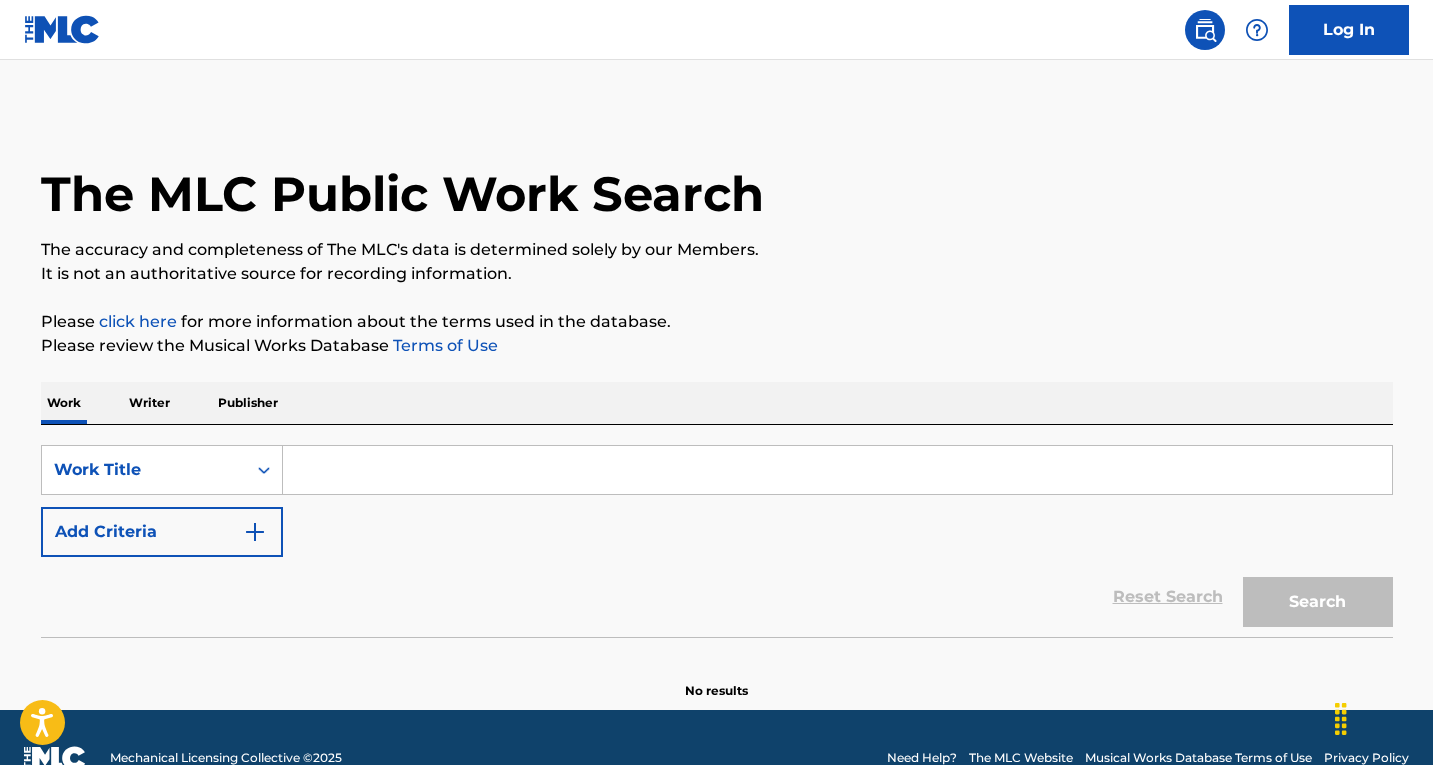 click at bounding box center (837, 470) 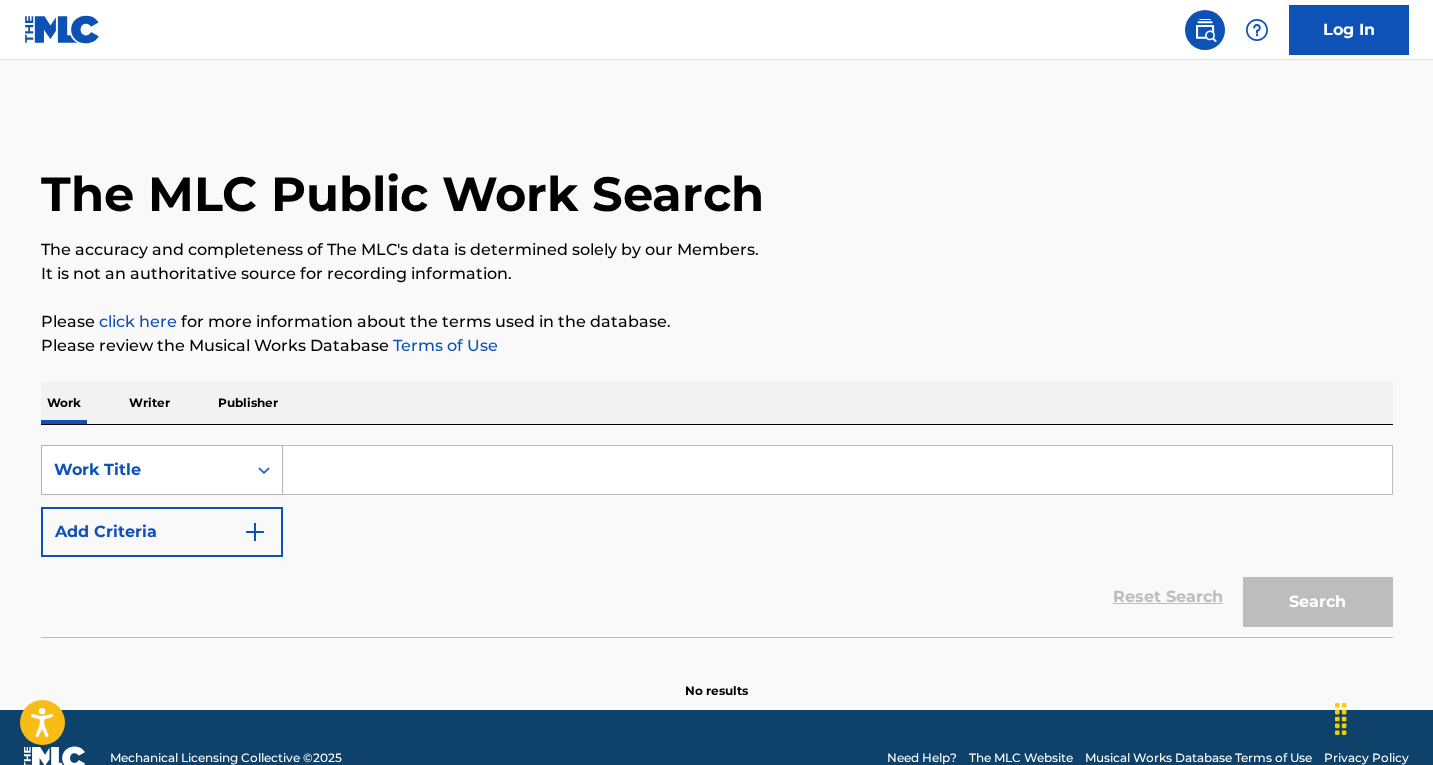 click on "Work Title" at bounding box center (144, 470) 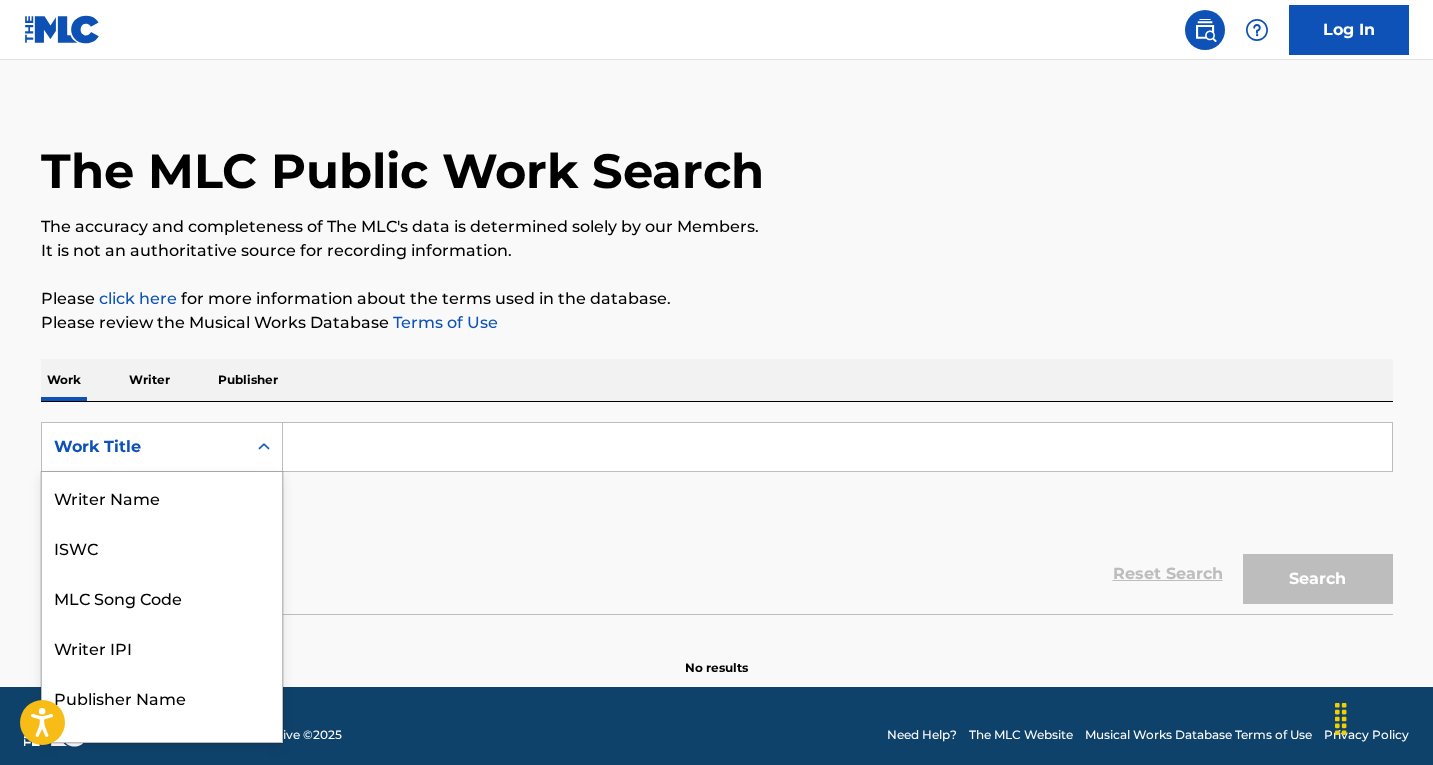 scroll, scrollTop: 28, scrollLeft: 0, axis: vertical 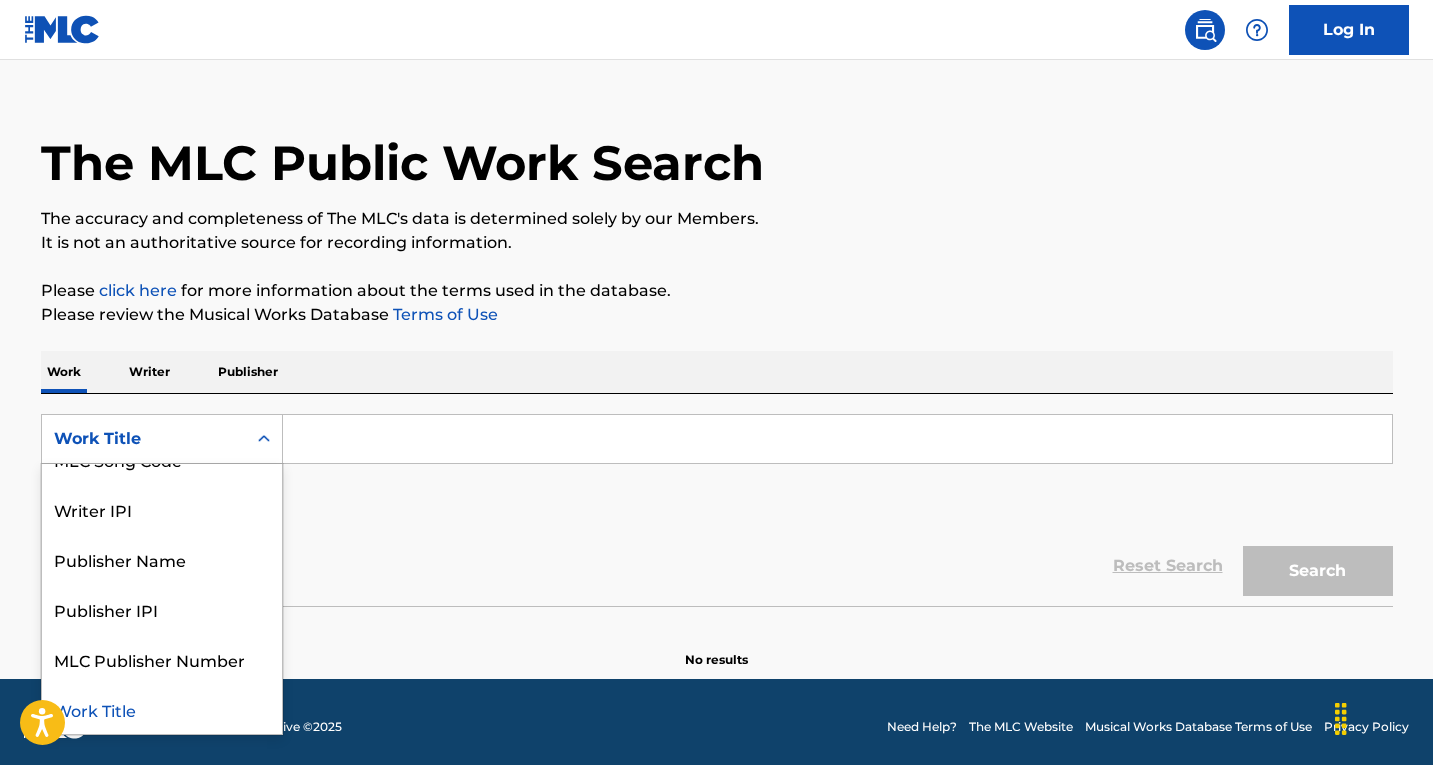 click on "Work Title" at bounding box center [162, 709] 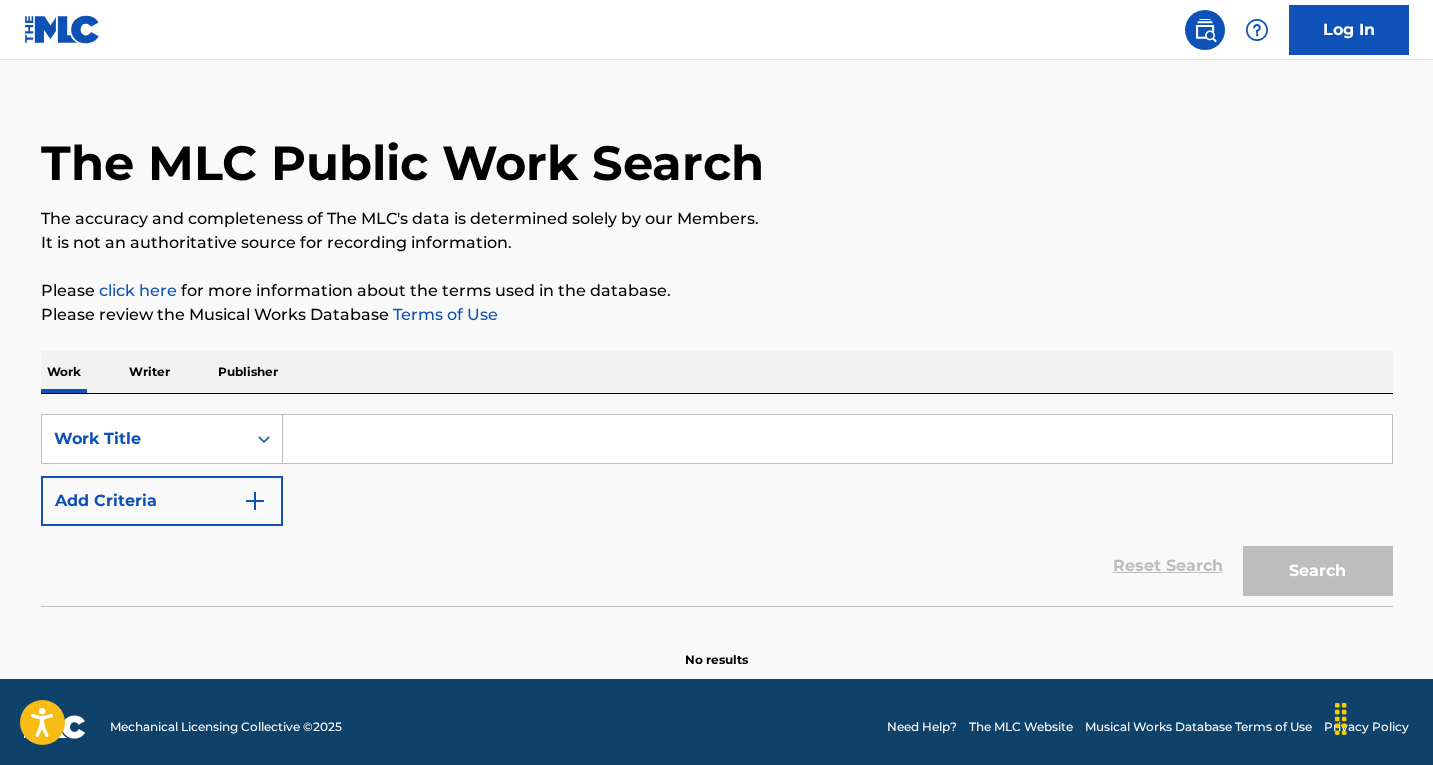 click at bounding box center [837, 439] 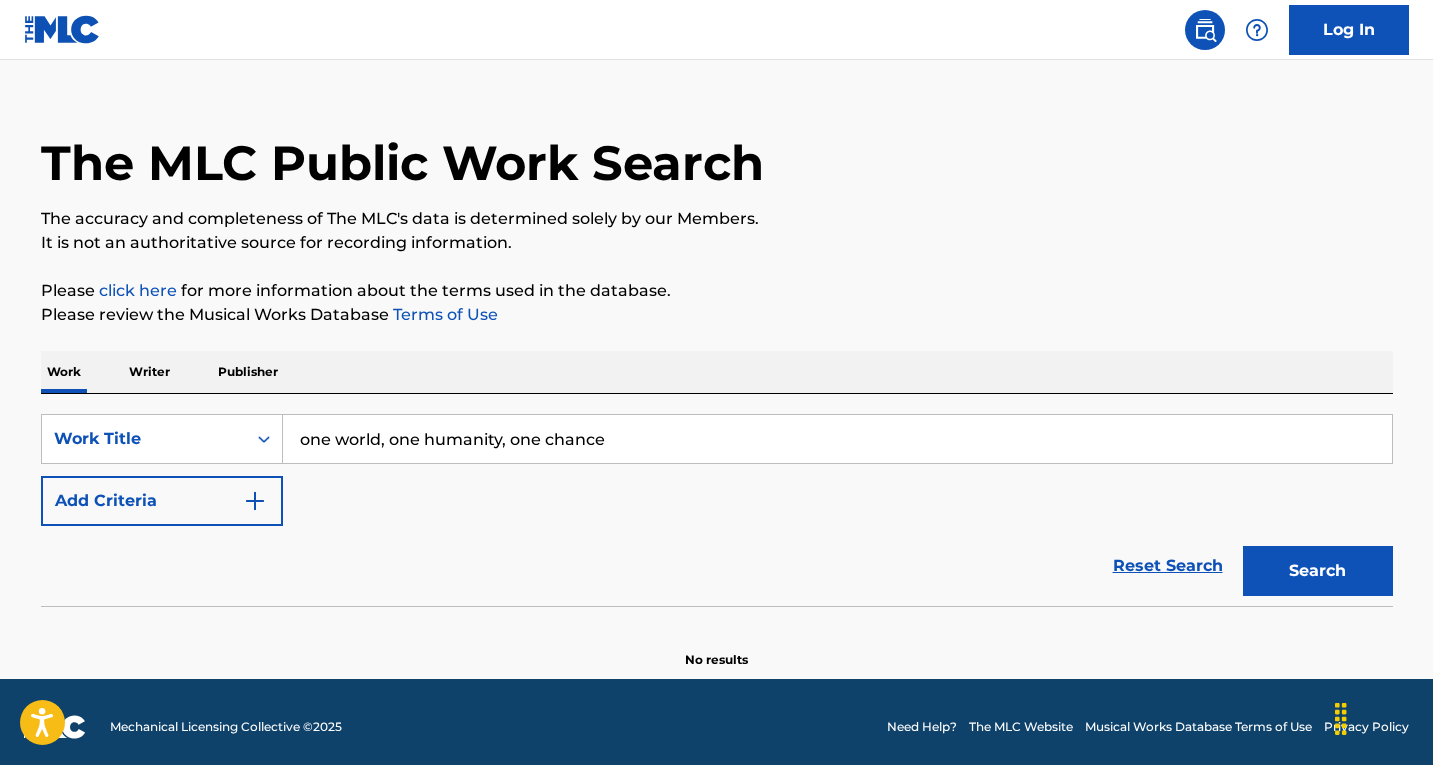 click on "one world, one humanity, one chance" at bounding box center (837, 439) 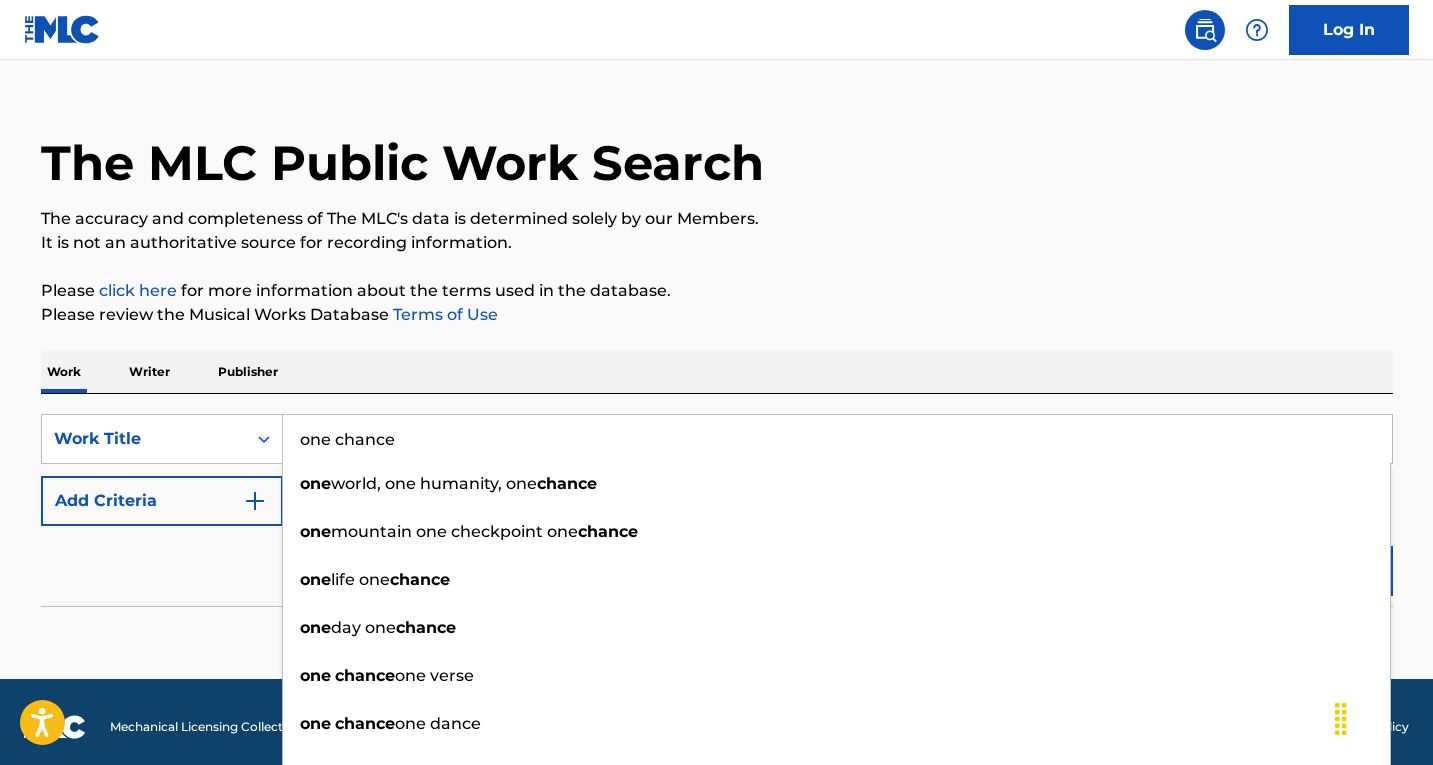 type on "one chance" 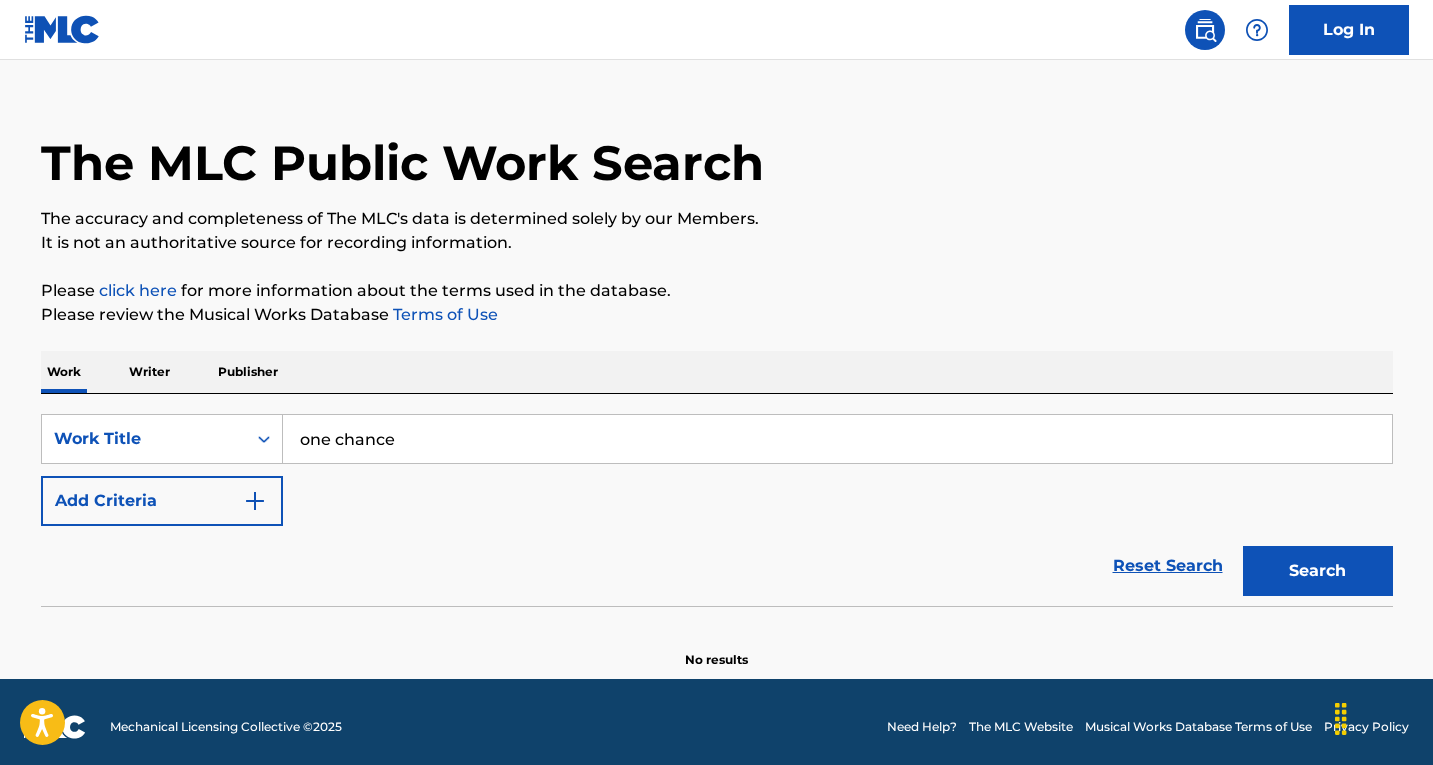 click on "Search" at bounding box center (1318, 571) 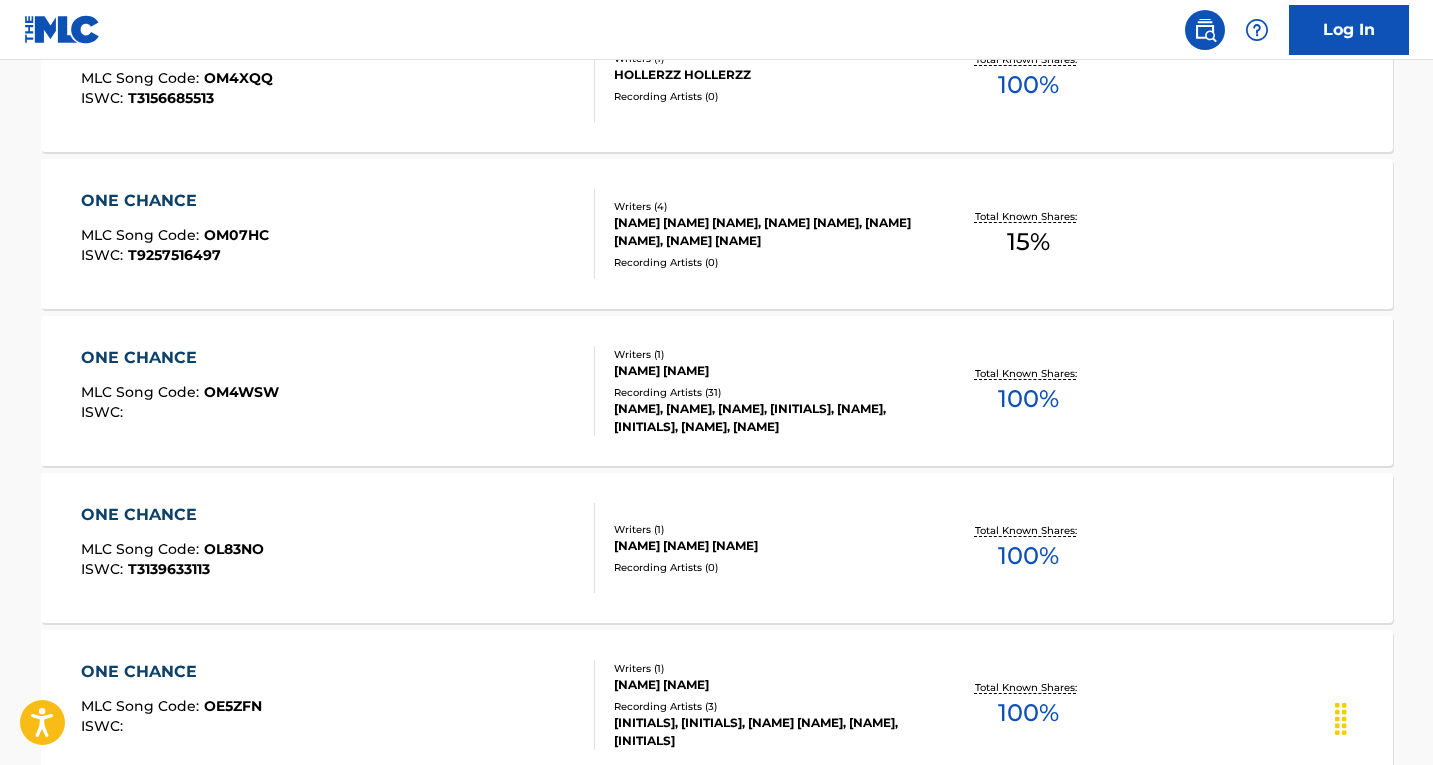 scroll, scrollTop: 1231, scrollLeft: 0, axis: vertical 